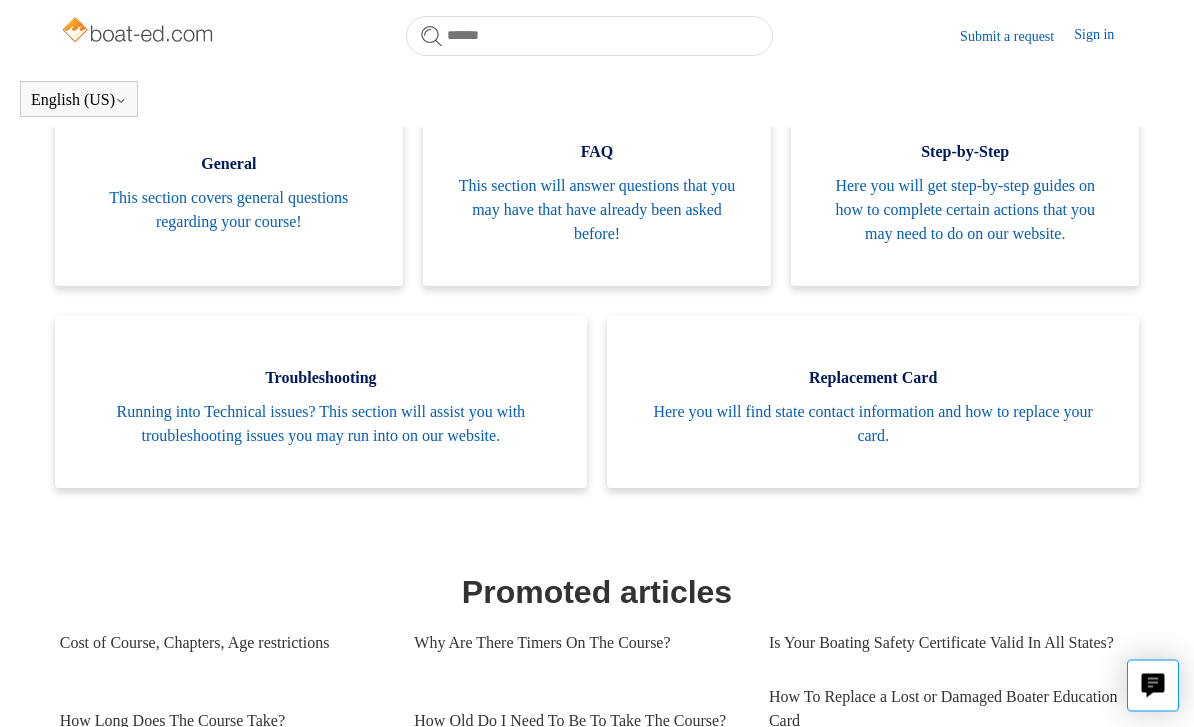 scroll, scrollTop: 431, scrollLeft: 0, axis: vertical 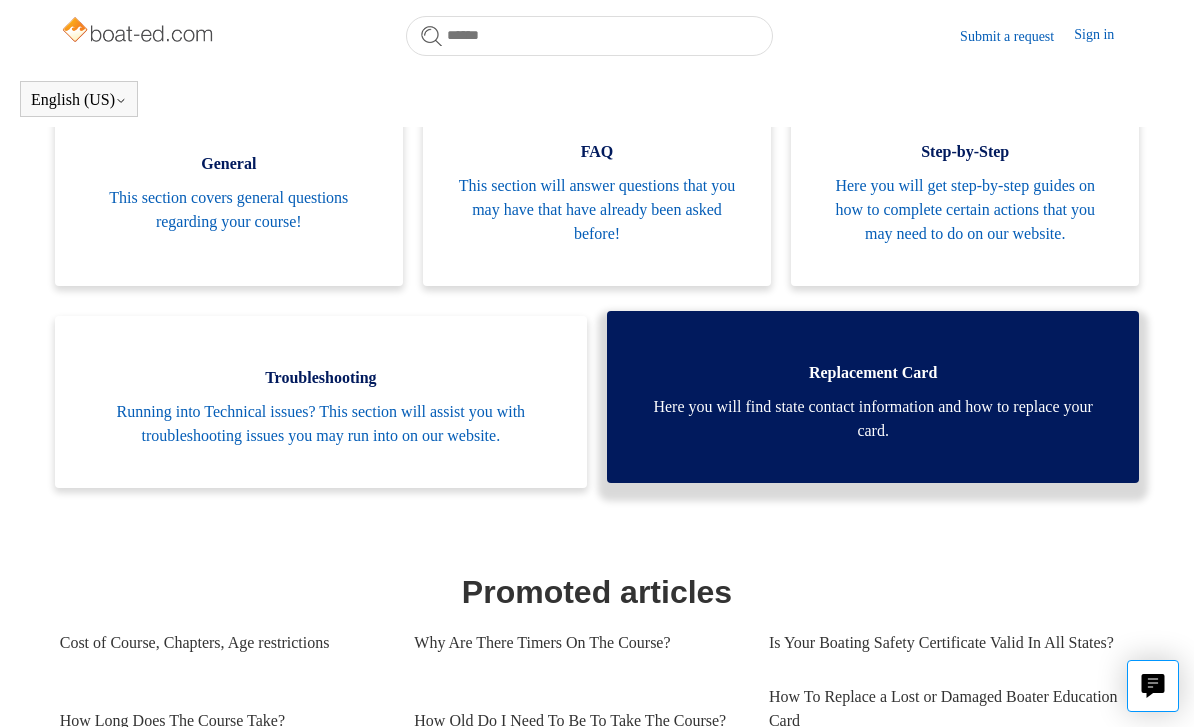 click on "Replacement Card
Here you will find state contact information and how to replace your card." at bounding box center (873, 397) 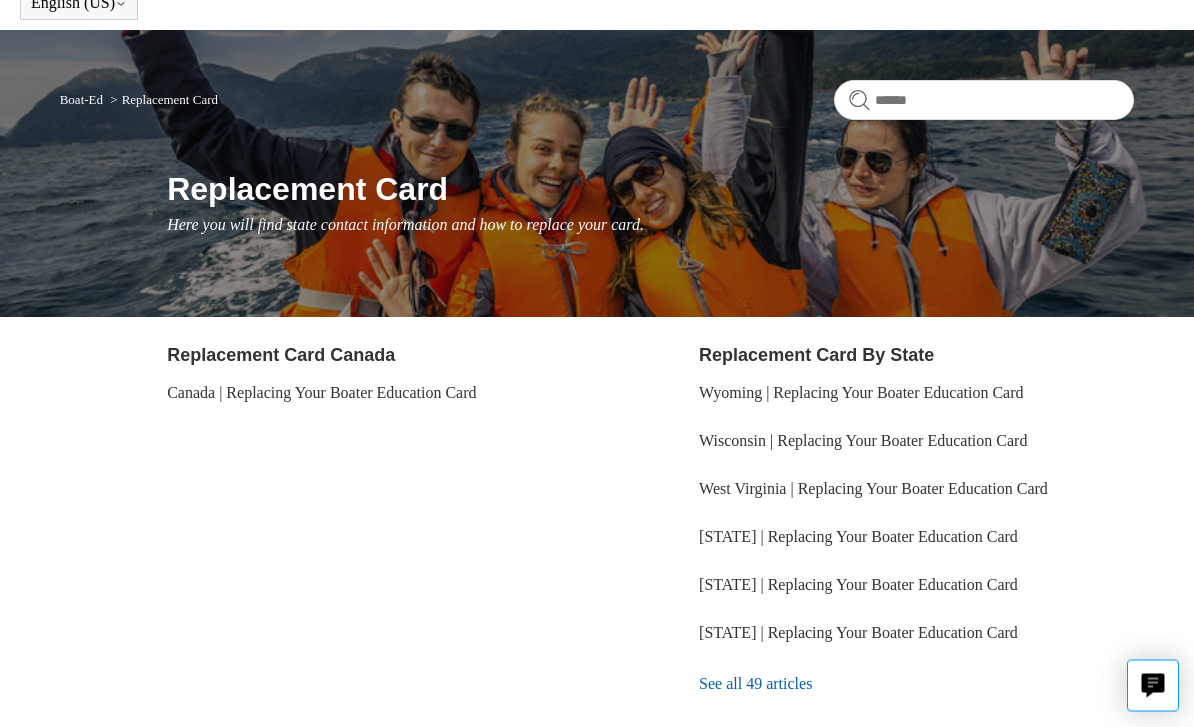 scroll, scrollTop: 97, scrollLeft: 0, axis: vertical 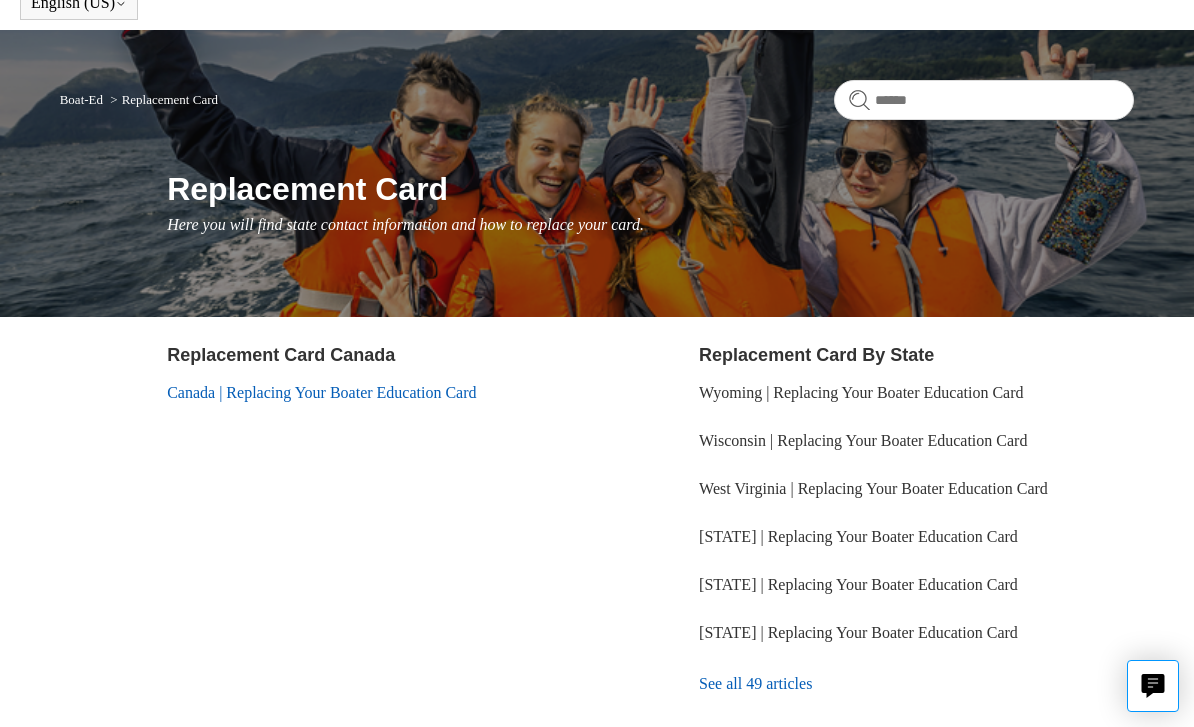 click on "Canada | Replacing Your Boater Education Card" at bounding box center [321, 392] 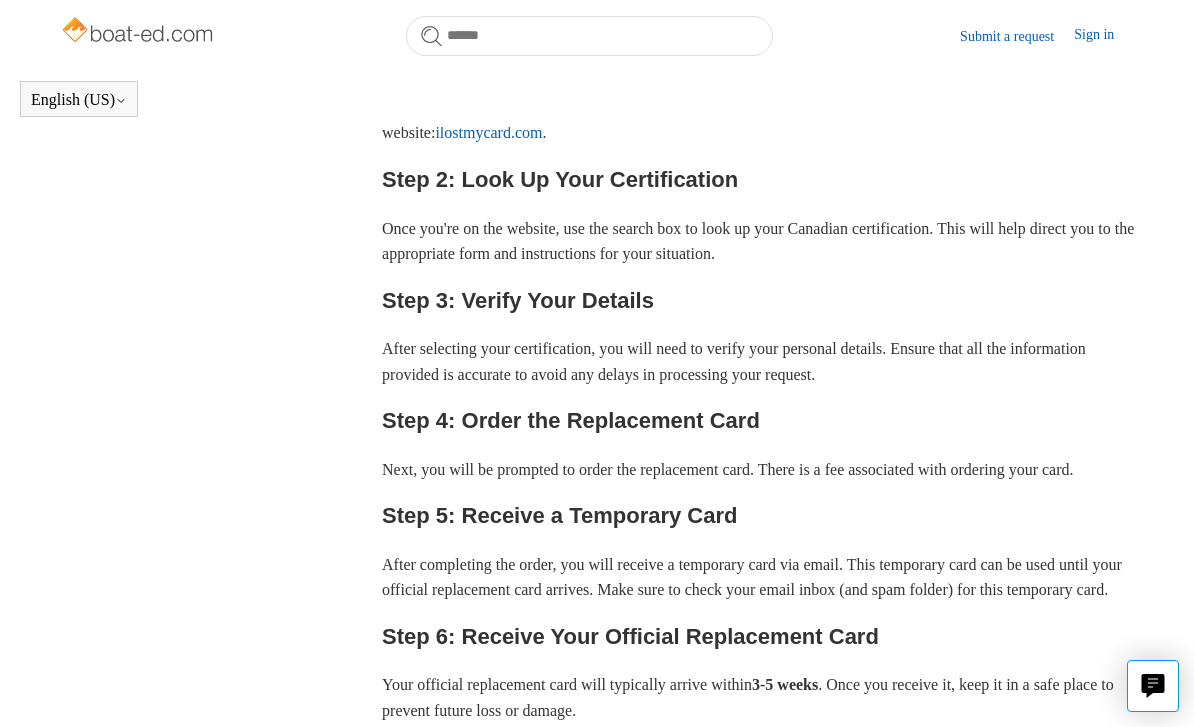 scroll, scrollTop: 510, scrollLeft: 0, axis: vertical 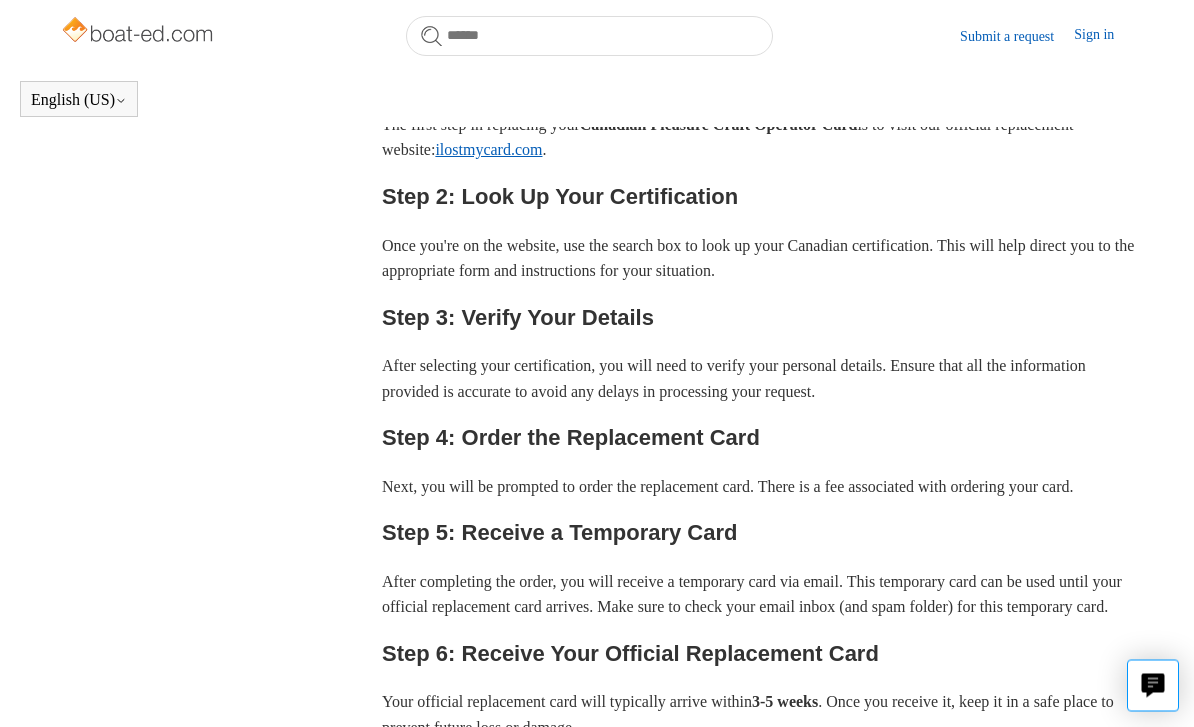 click on "ilostmycard.com" at bounding box center (488, 150) 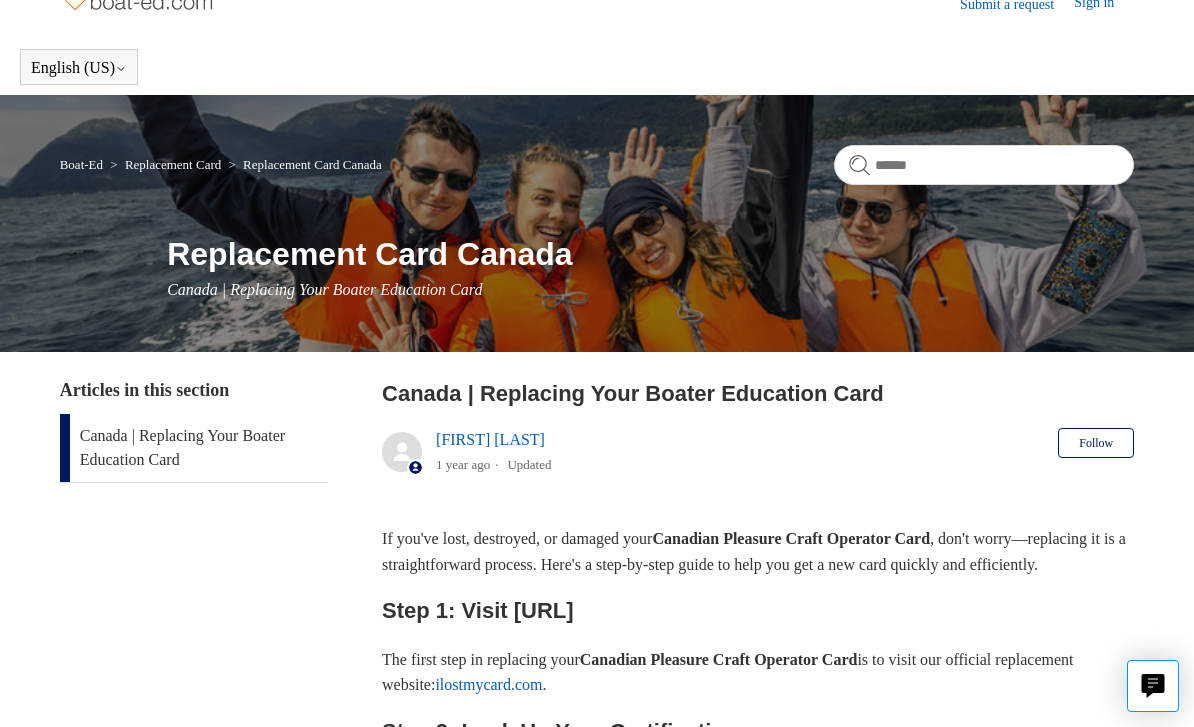 scroll, scrollTop: 0, scrollLeft: 0, axis: both 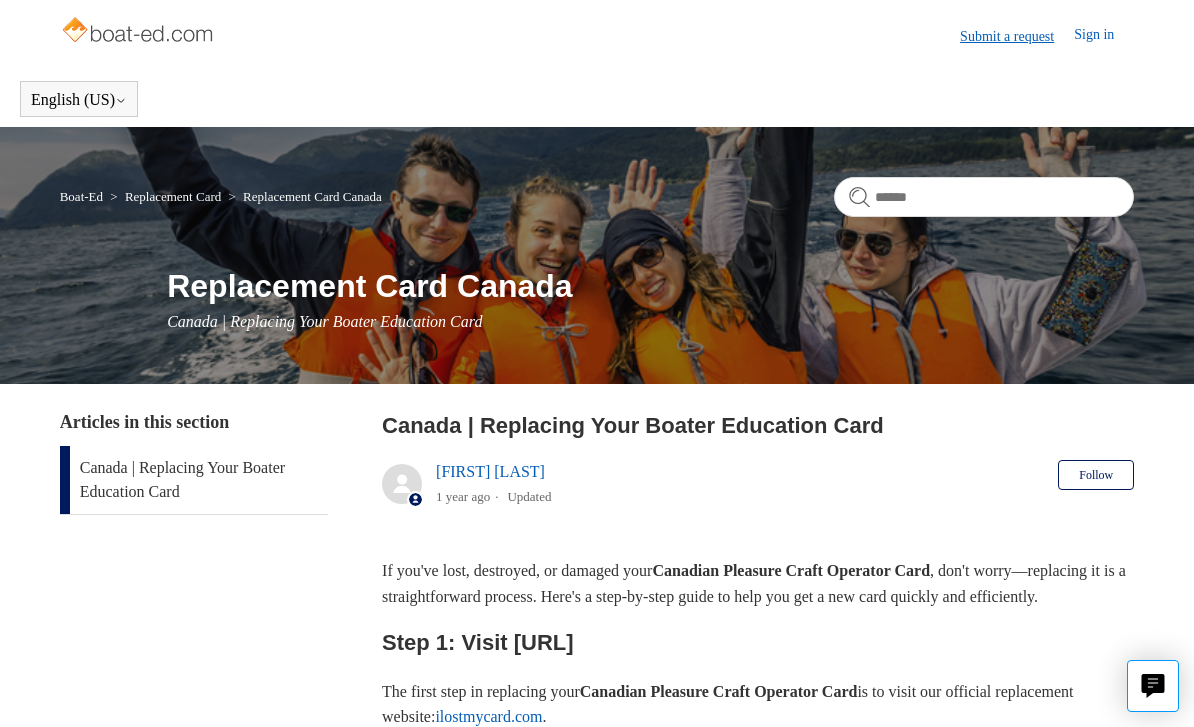 click on "Submit a request" at bounding box center (1017, 36) 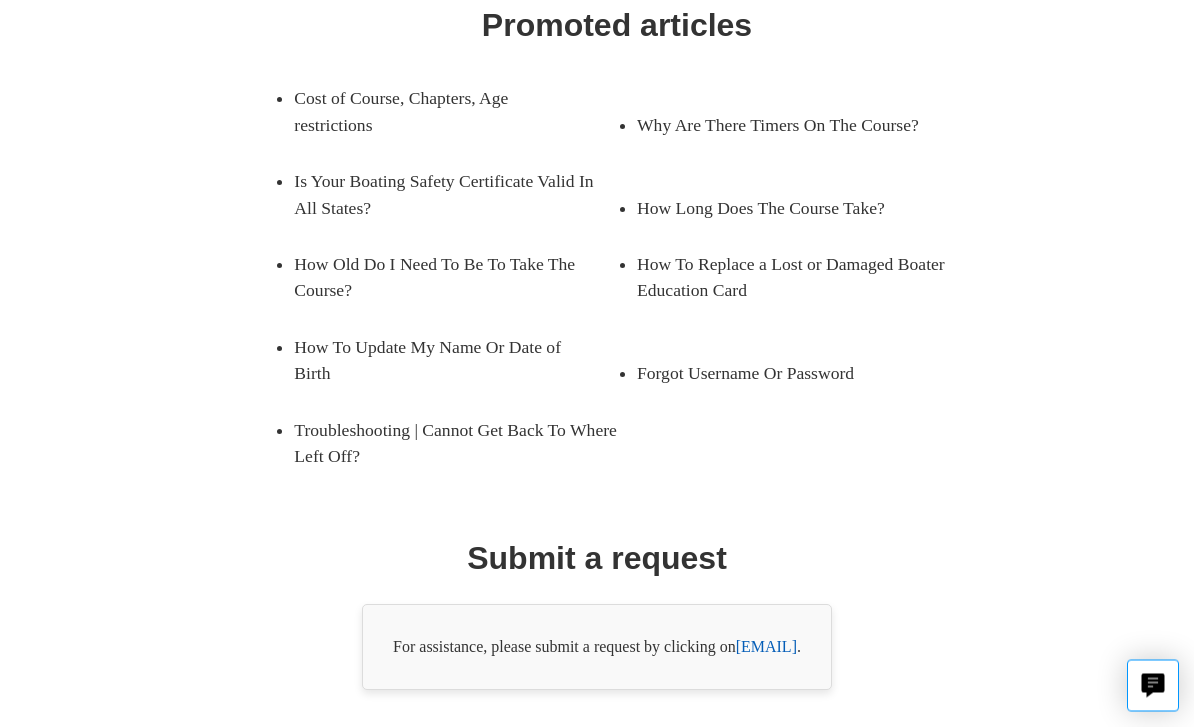 scroll, scrollTop: 346, scrollLeft: 0, axis: vertical 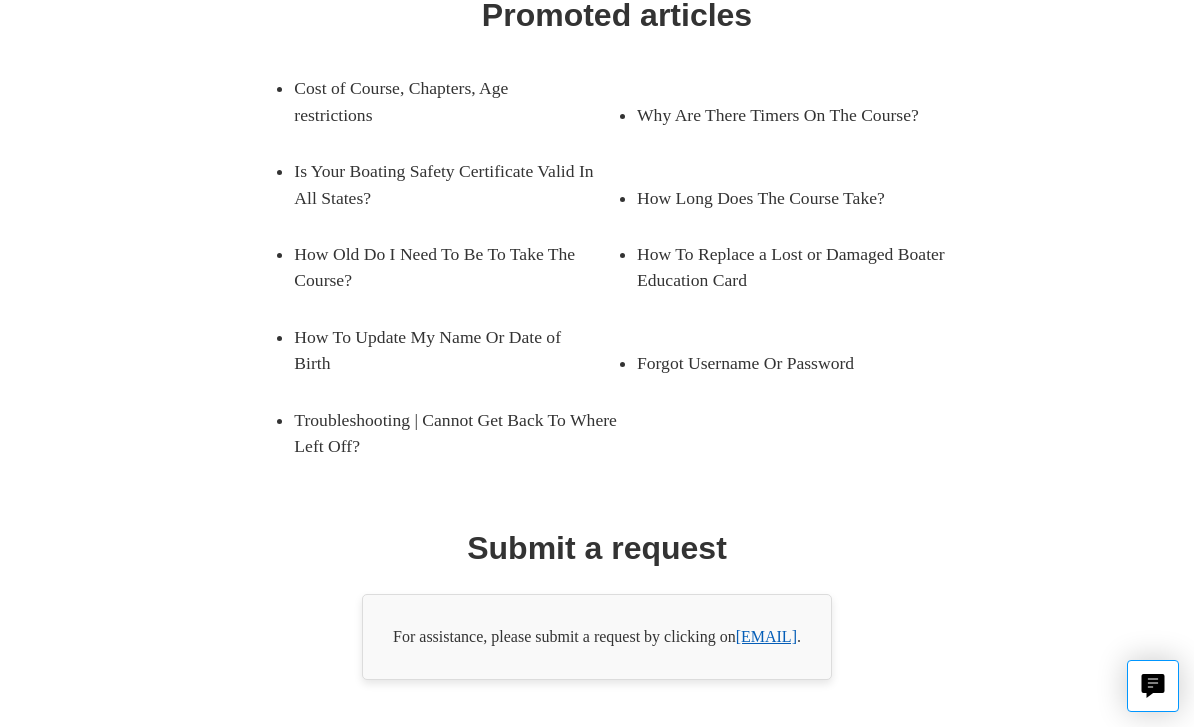 click on "support@boat-ed.com" at bounding box center [766, 636] 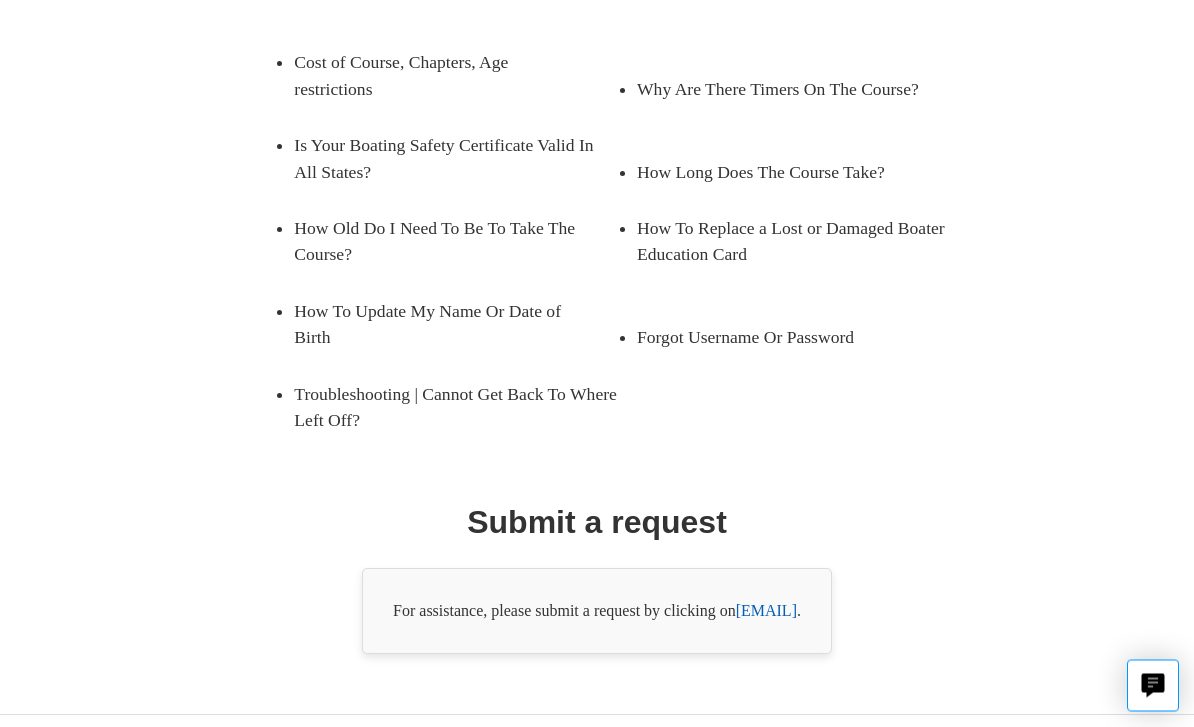 scroll, scrollTop: 371, scrollLeft: 0, axis: vertical 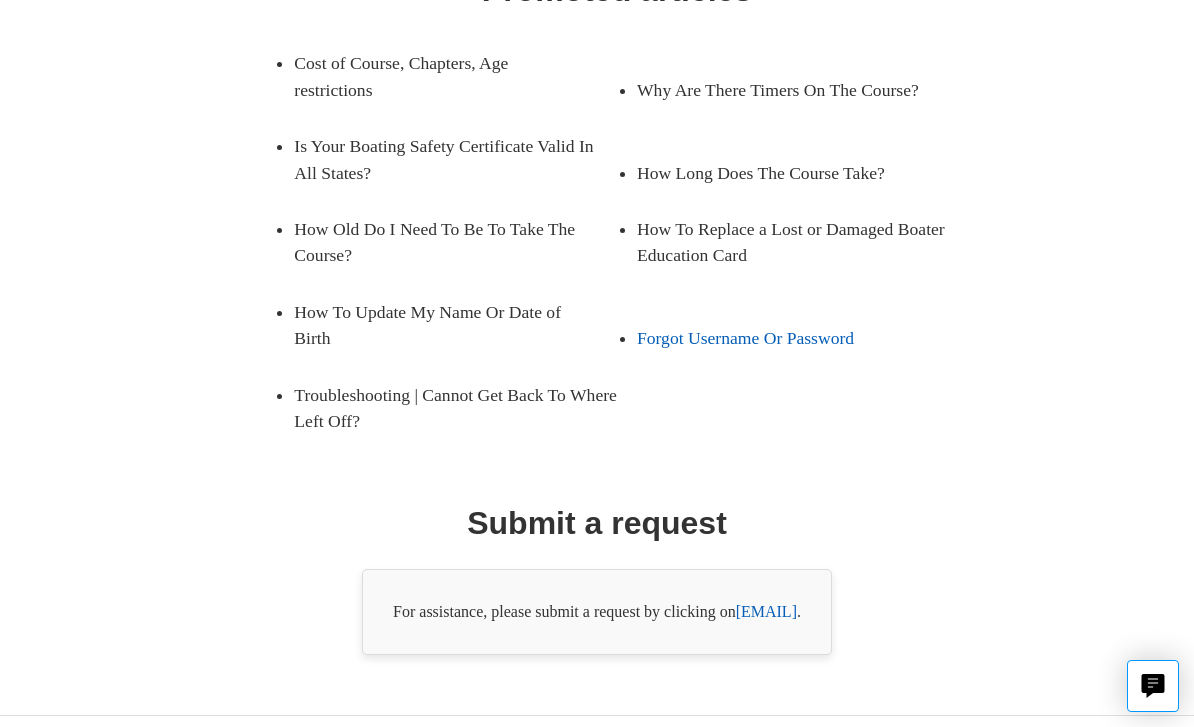 click on "Forgot Username Or Password" at bounding box center (783, 338) 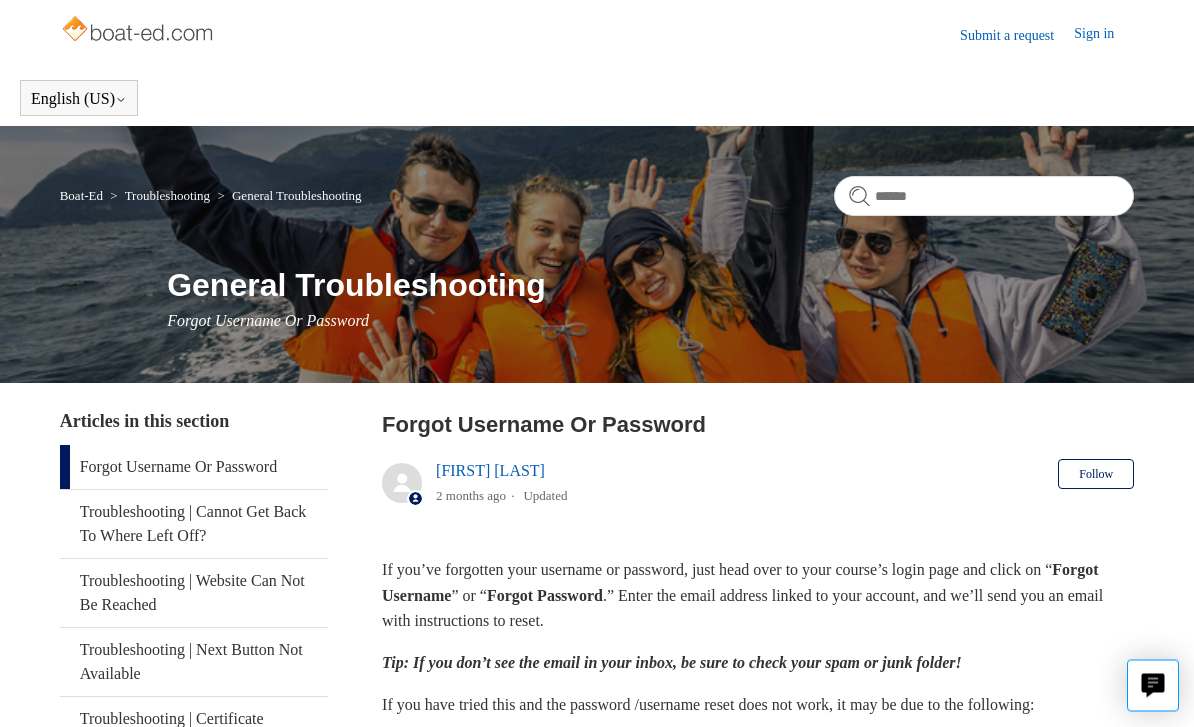 scroll, scrollTop: 0, scrollLeft: 0, axis: both 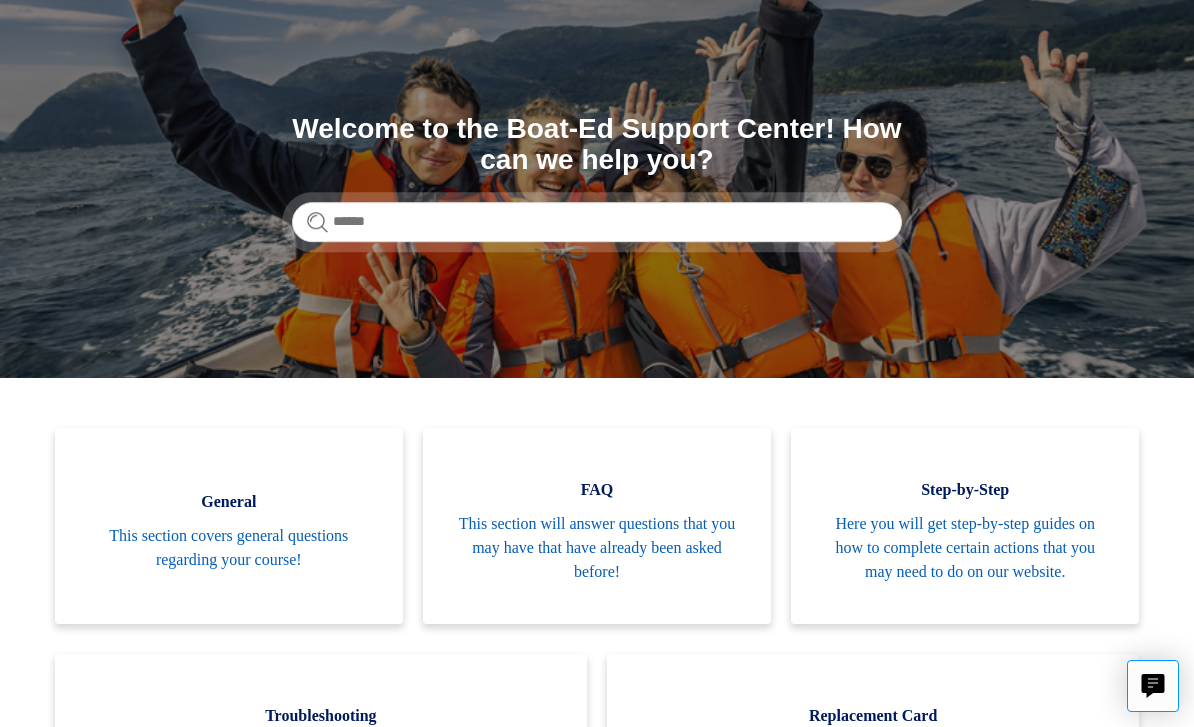 click 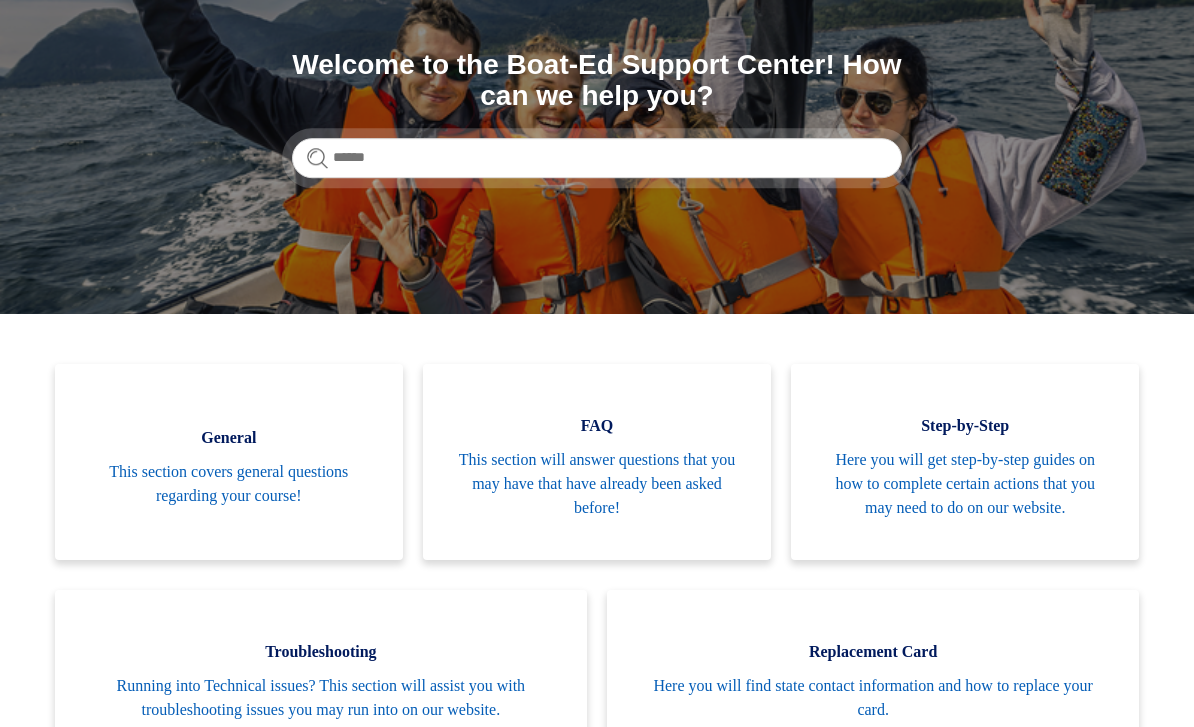 scroll, scrollTop: 0, scrollLeft: 0, axis: both 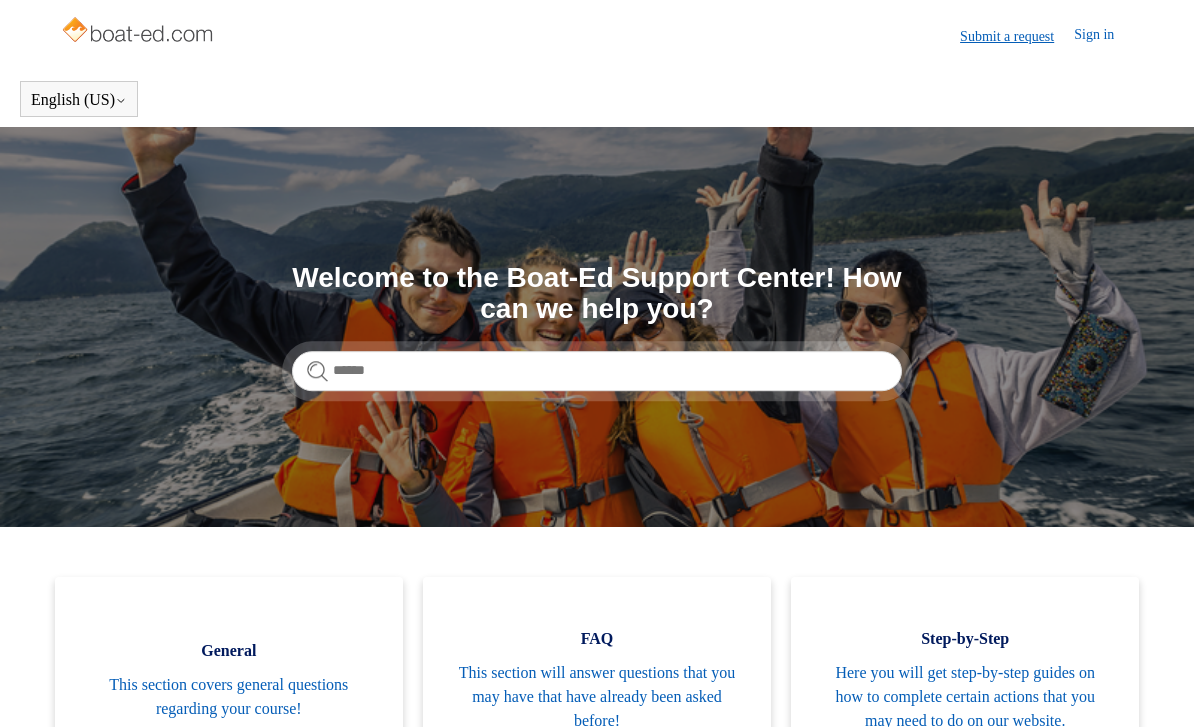 click on "Submit a request" at bounding box center [1017, 36] 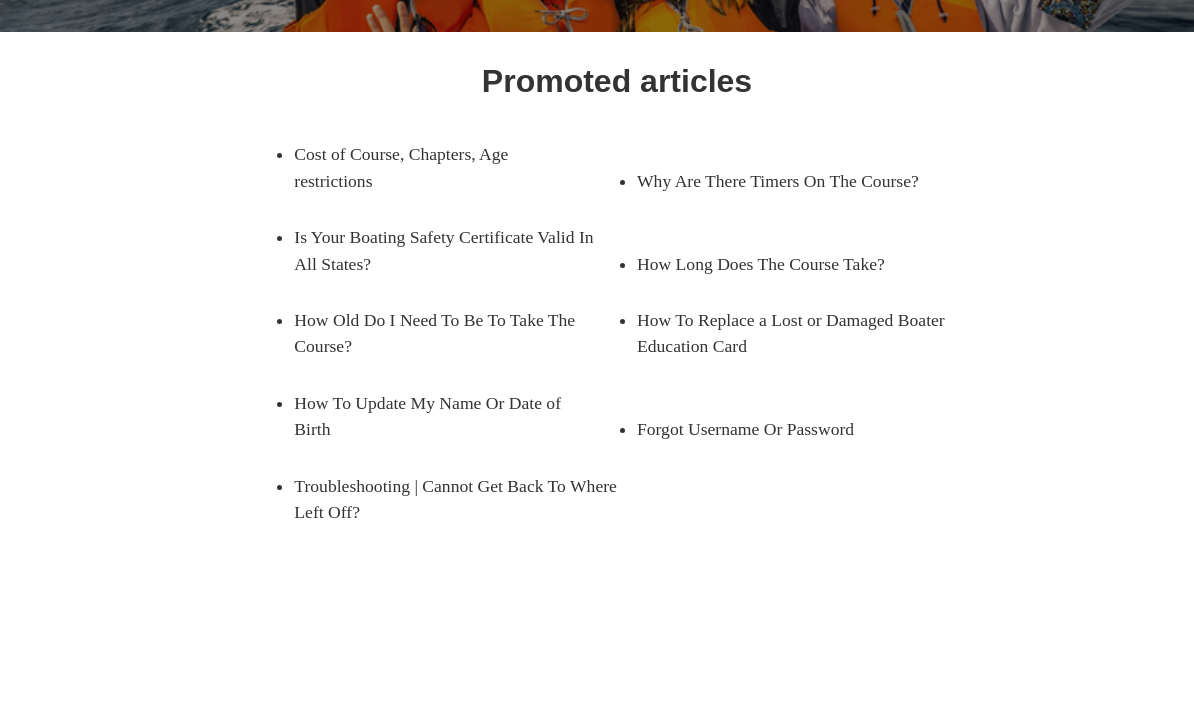 scroll, scrollTop: 346, scrollLeft: 0, axis: vertical 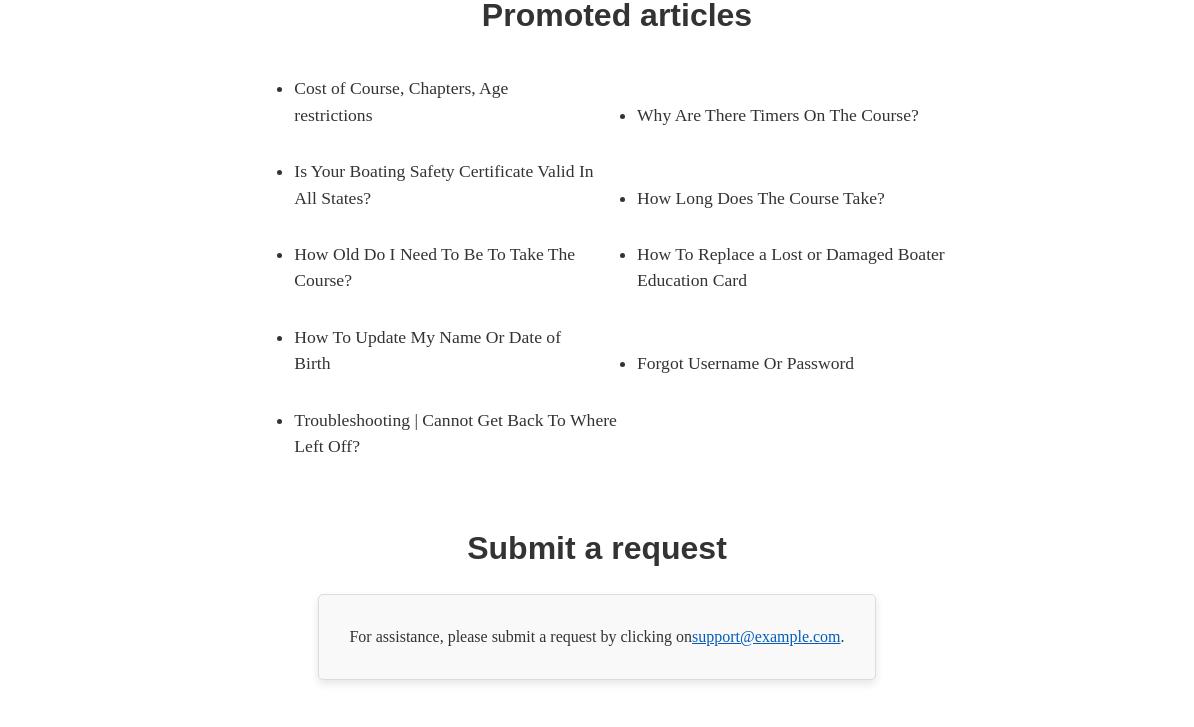 click on "support@example.com" at bounding box center (766, 636) 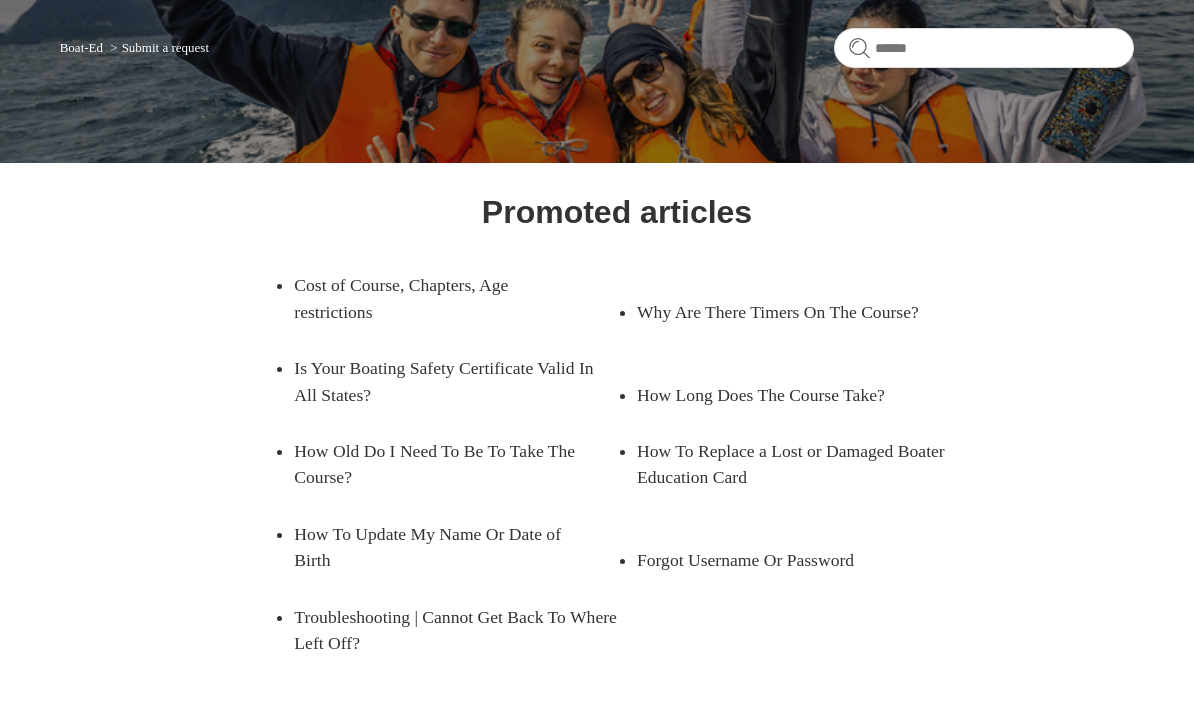 scroll, scrollTop: 0, scrollLeft: 0, axis: both 